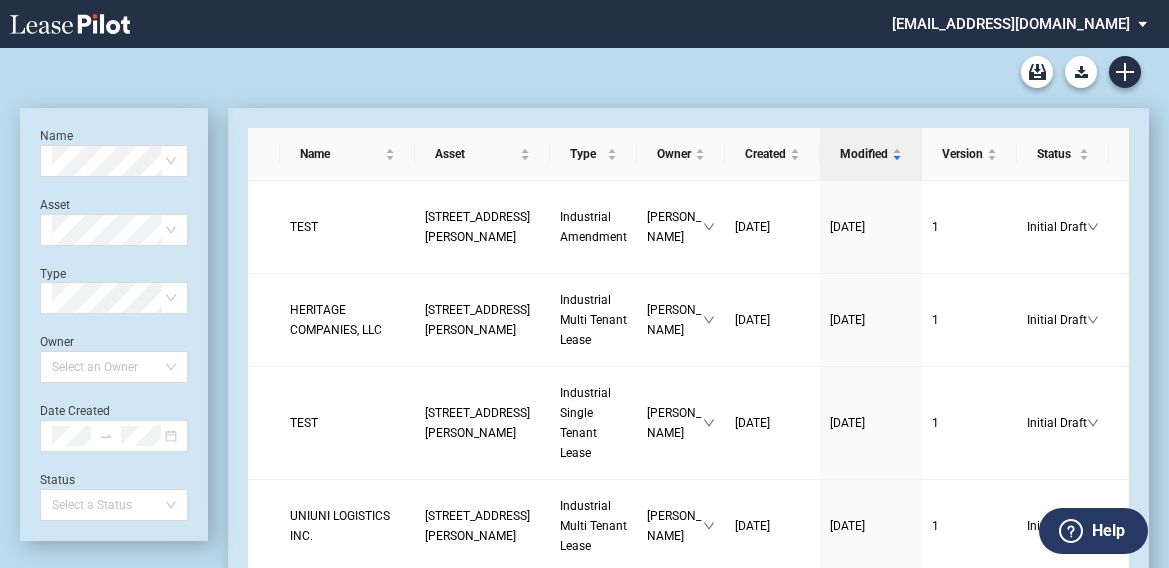 scroll, scrollTop: 0, scrollLeft: 0, axis: both 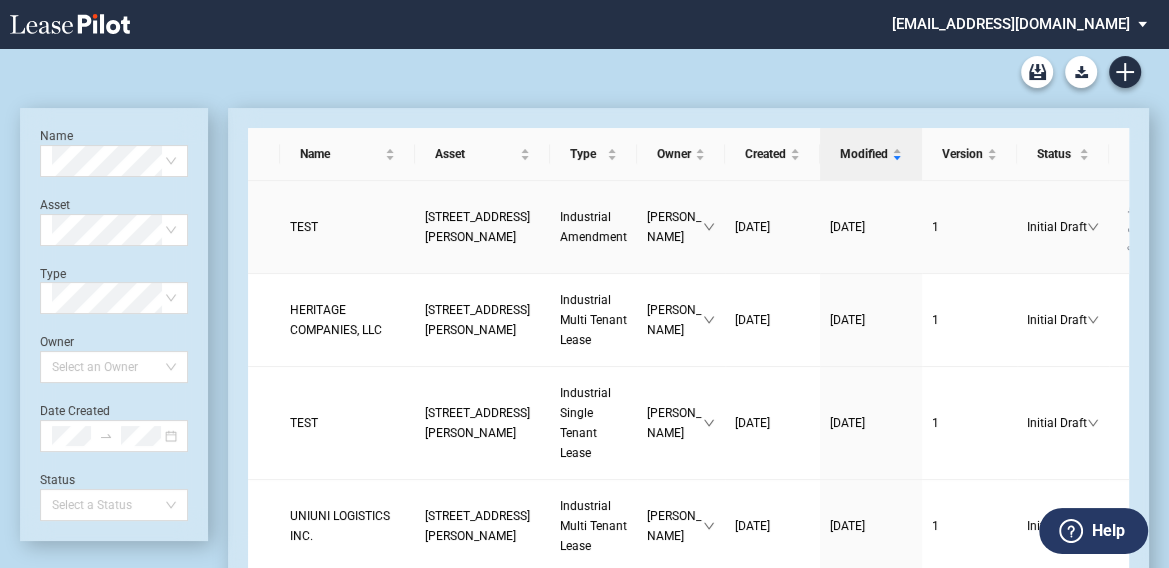 click on "[STREET_ADDRESS][PERSON_NAME]" at bounding box center [477, 227] 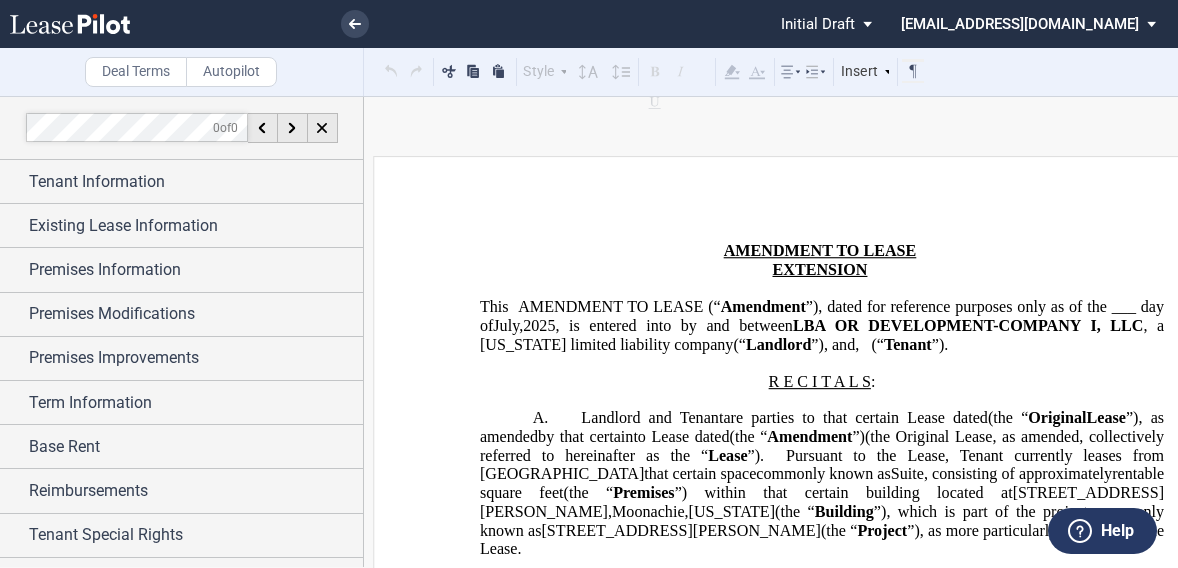 scroll, scrollTop: 0, scrollLeft: 0, axis: both 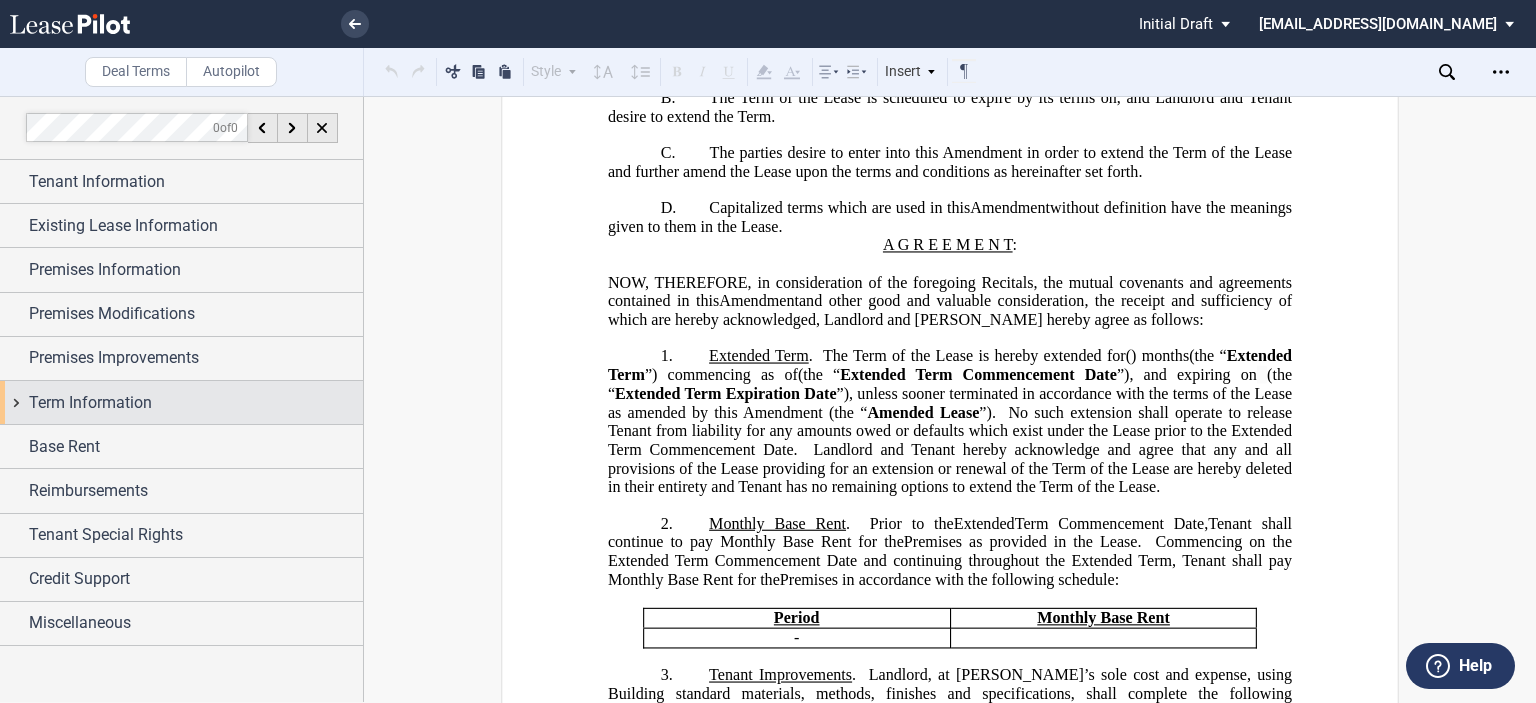 click on "Term Information" at bounding box center [196, 403] 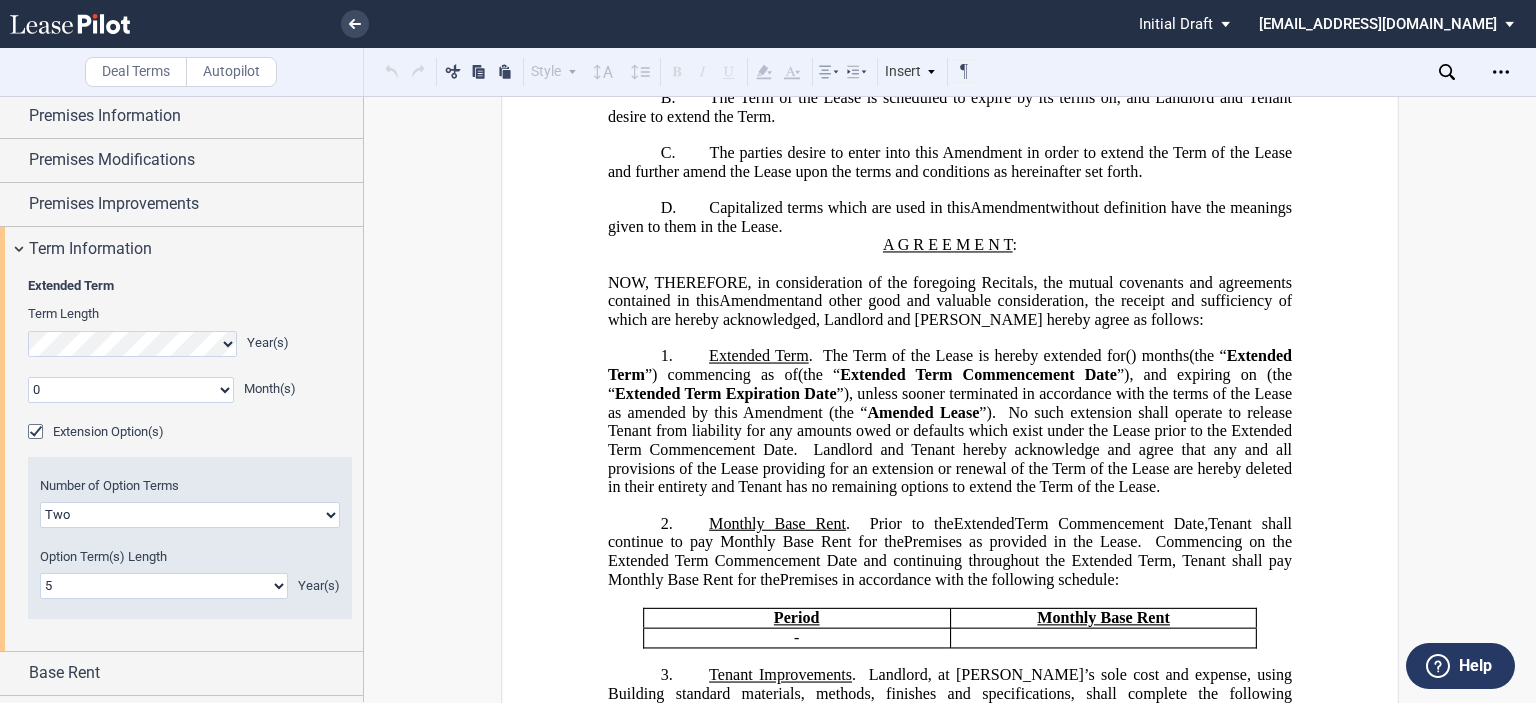 click at bounding box center [38, 434] 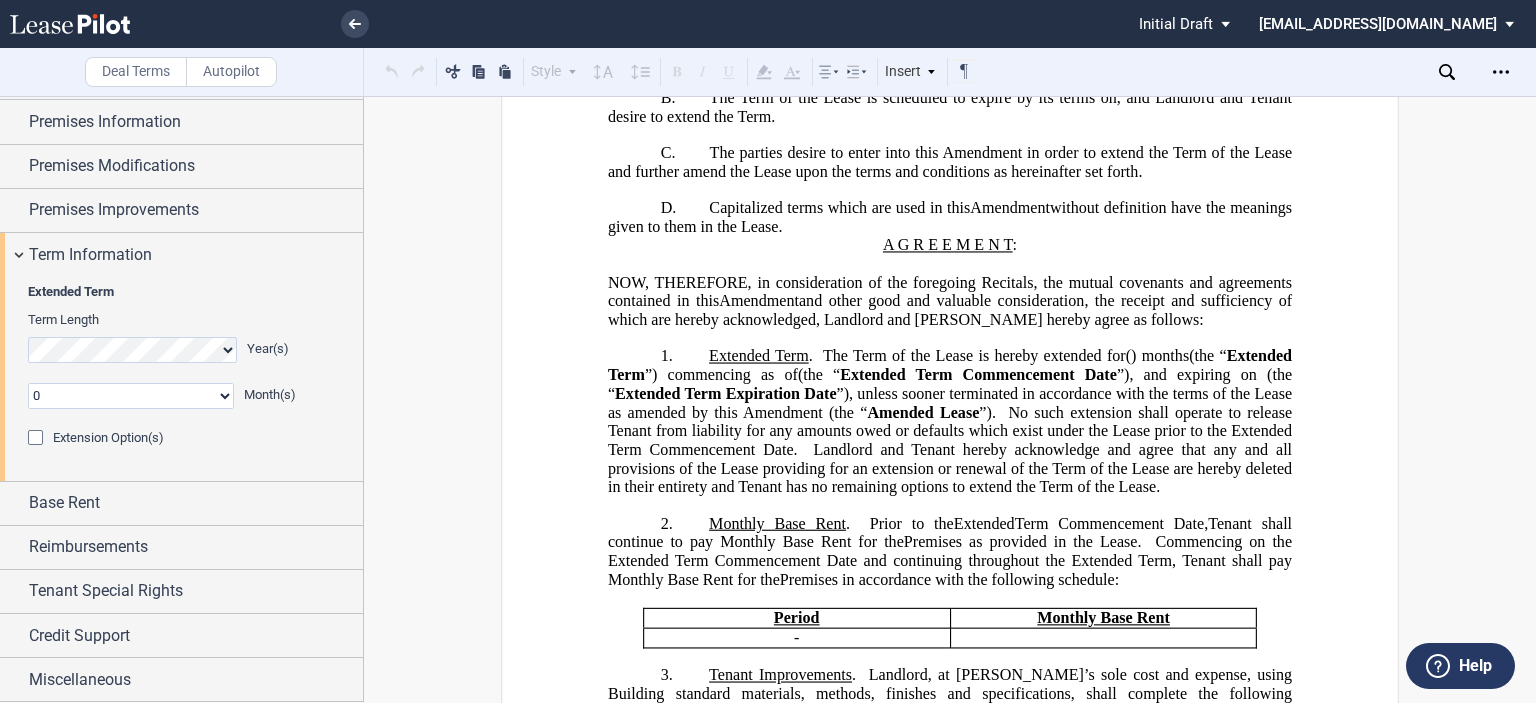 scroll, scrollTop: 146, scrollLeft: 0, axis: vertical 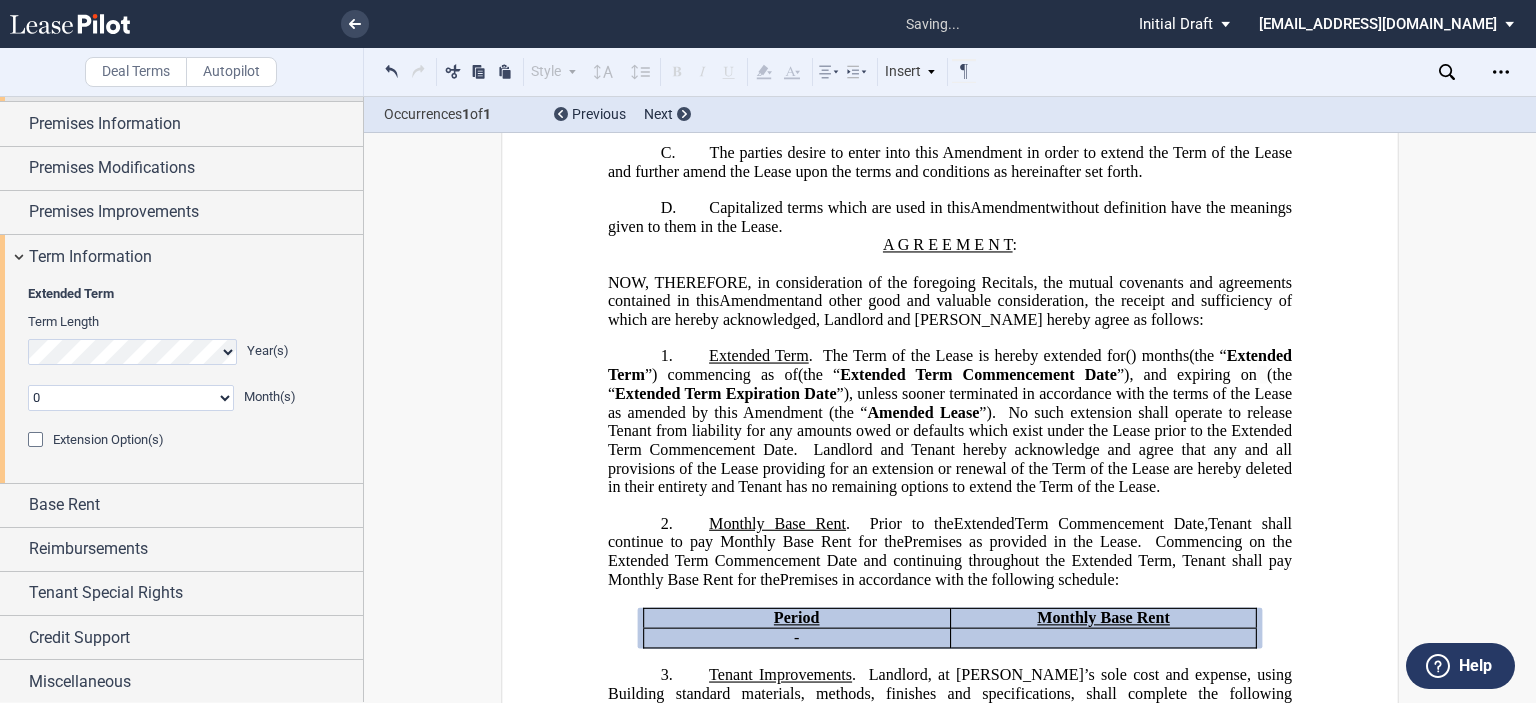click on "Existing Lease Information" at bounding box center (123, 80) 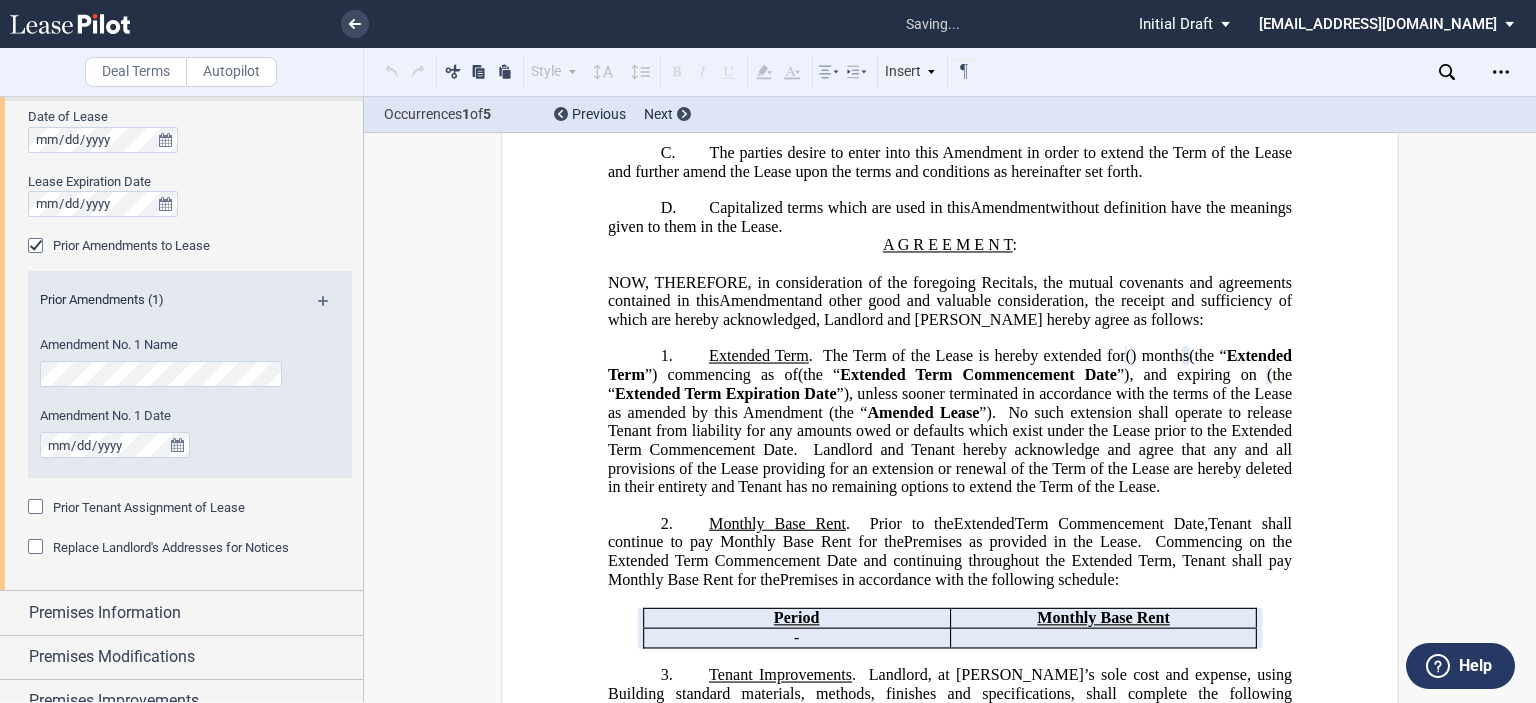 scroll, scrollTop: 0, scrollLeft: 0, axis: both 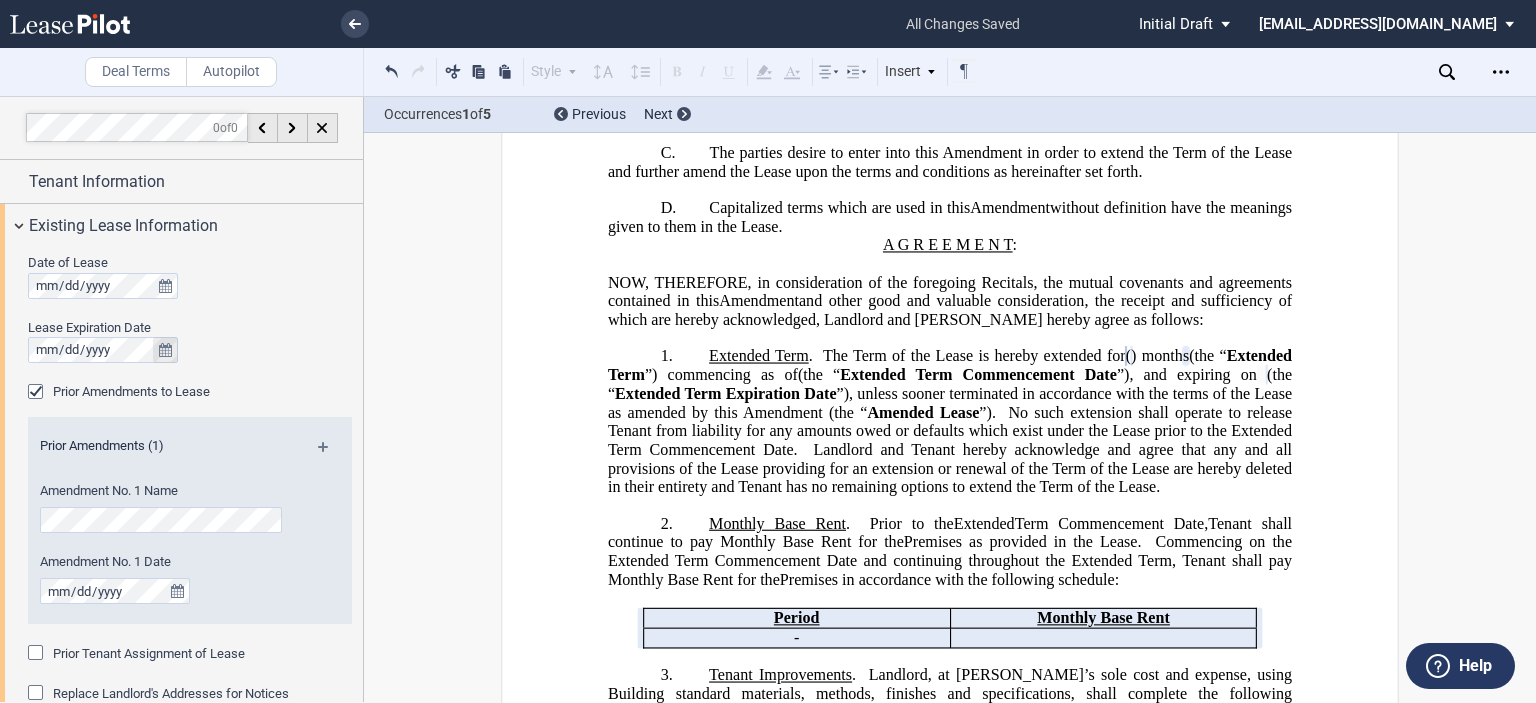 click 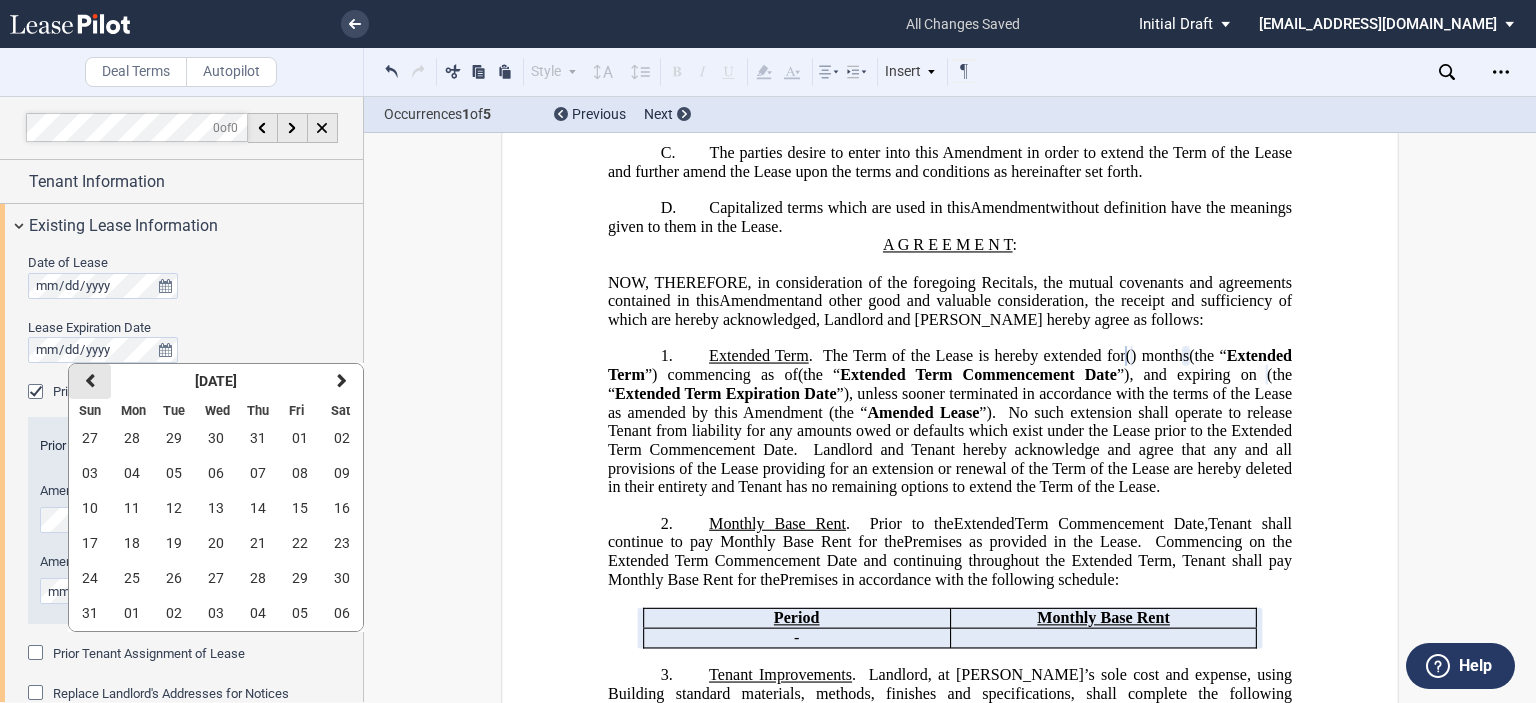 click on "previous" at bounding box center [90, 381] 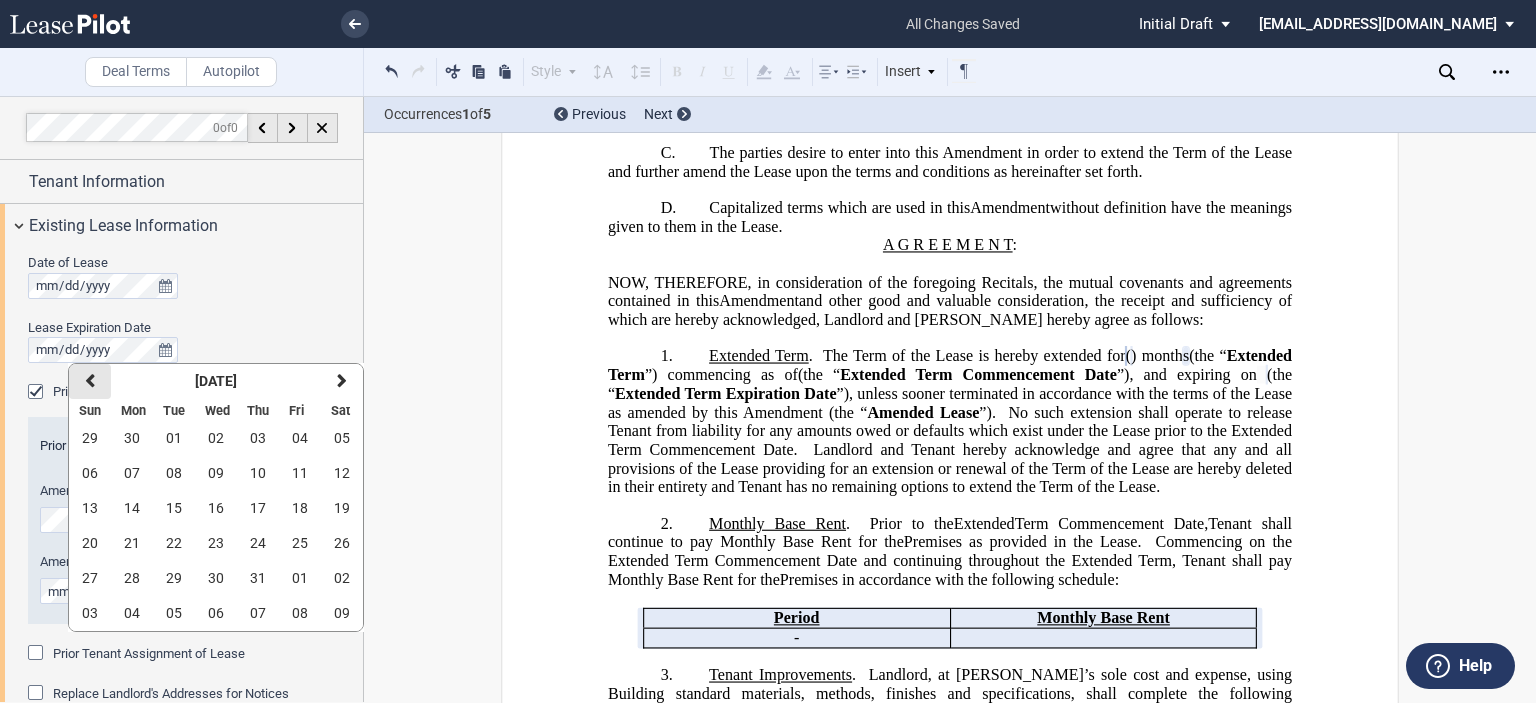 click on "previous" at bounding box center (90, 381) 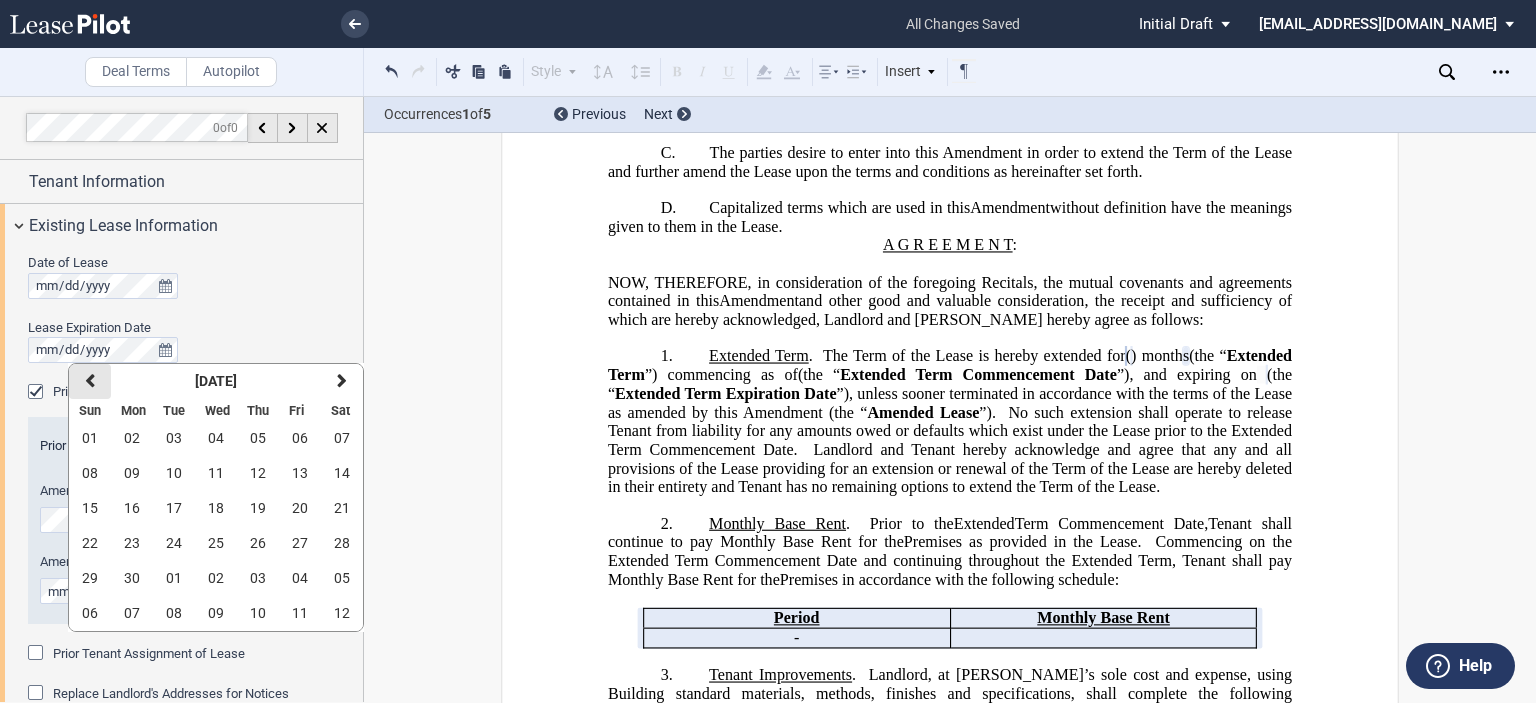 click on "previous" at bounding box center [90, 381] 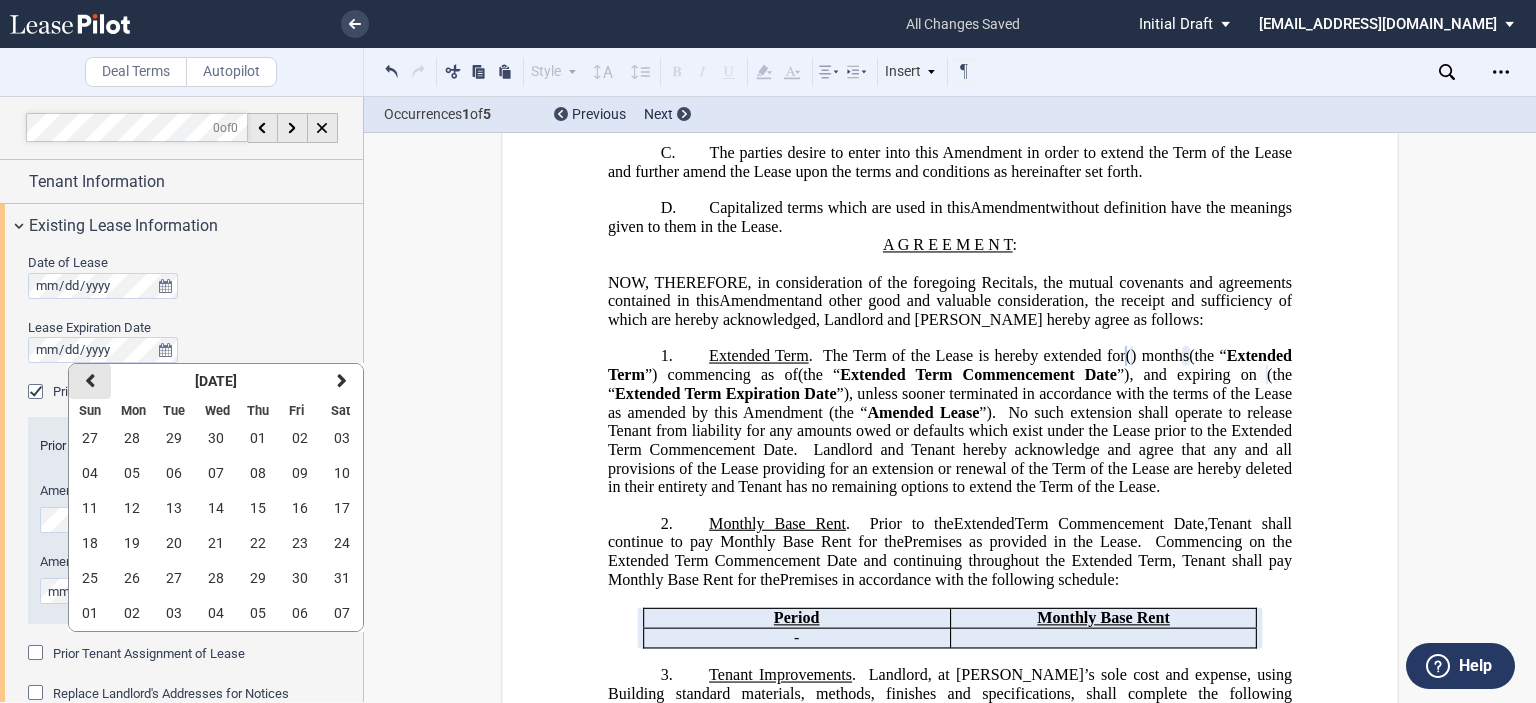 click on "previous" at bounding box center (90, 381) 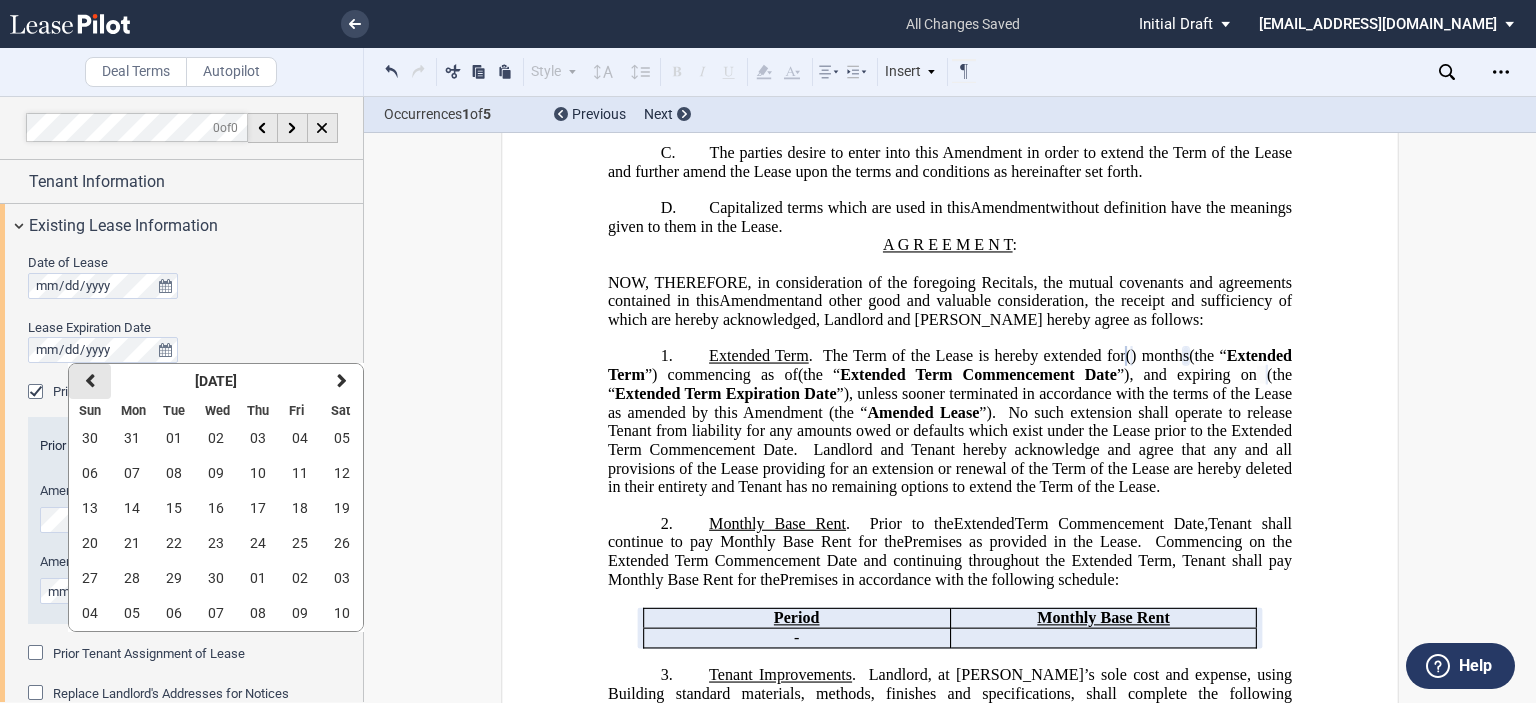 click on "previous" at bounding box center [90, 381] 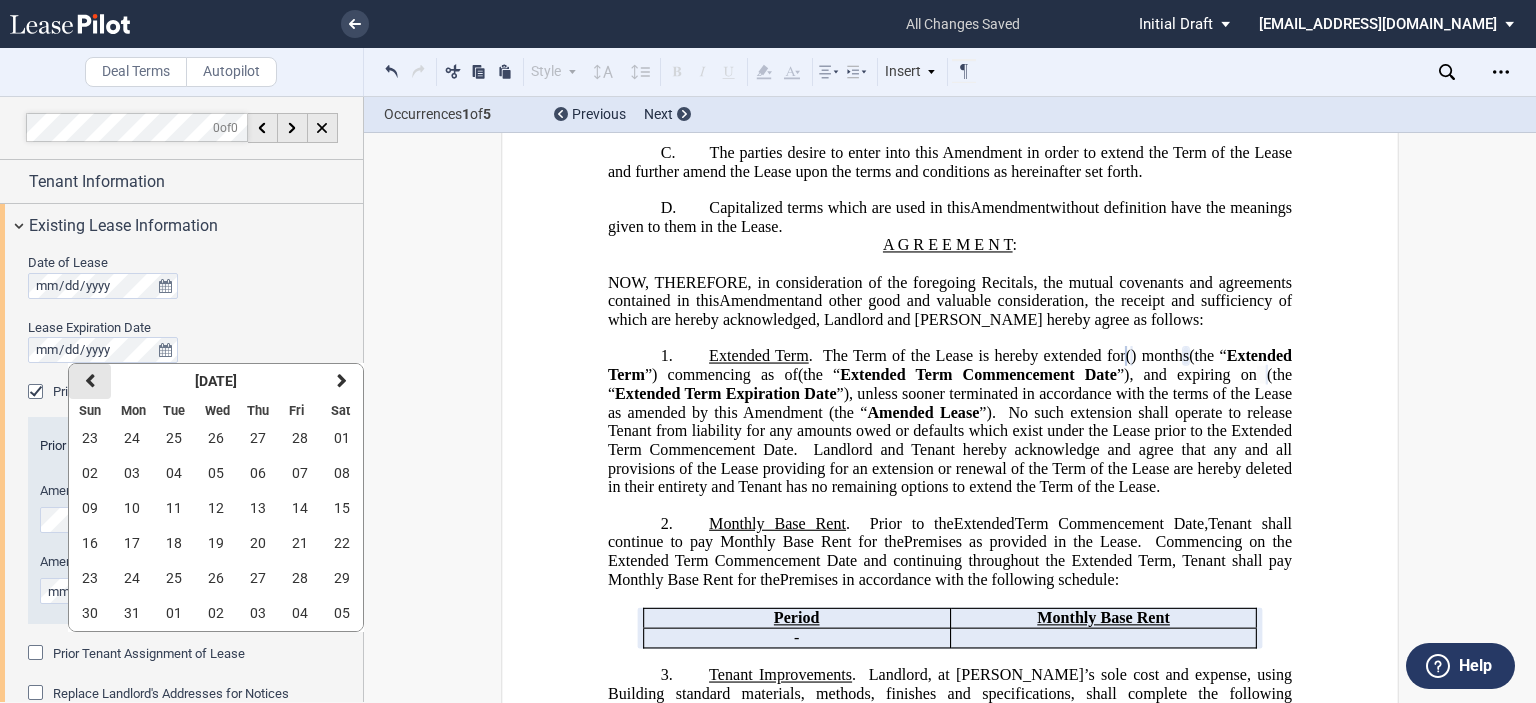 click on "previous" at bounding box center [90, 381] 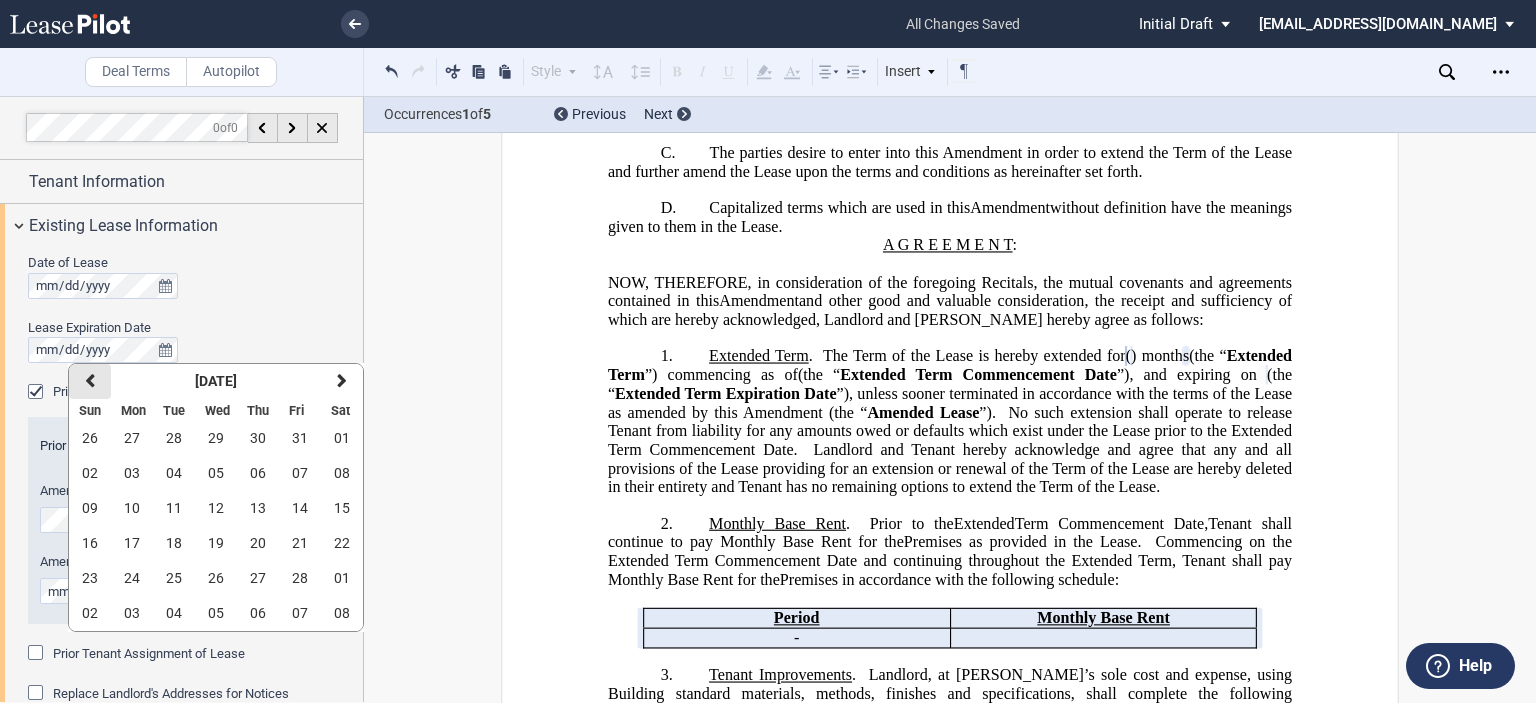 click on "previous" at bounding box center [90, 381] 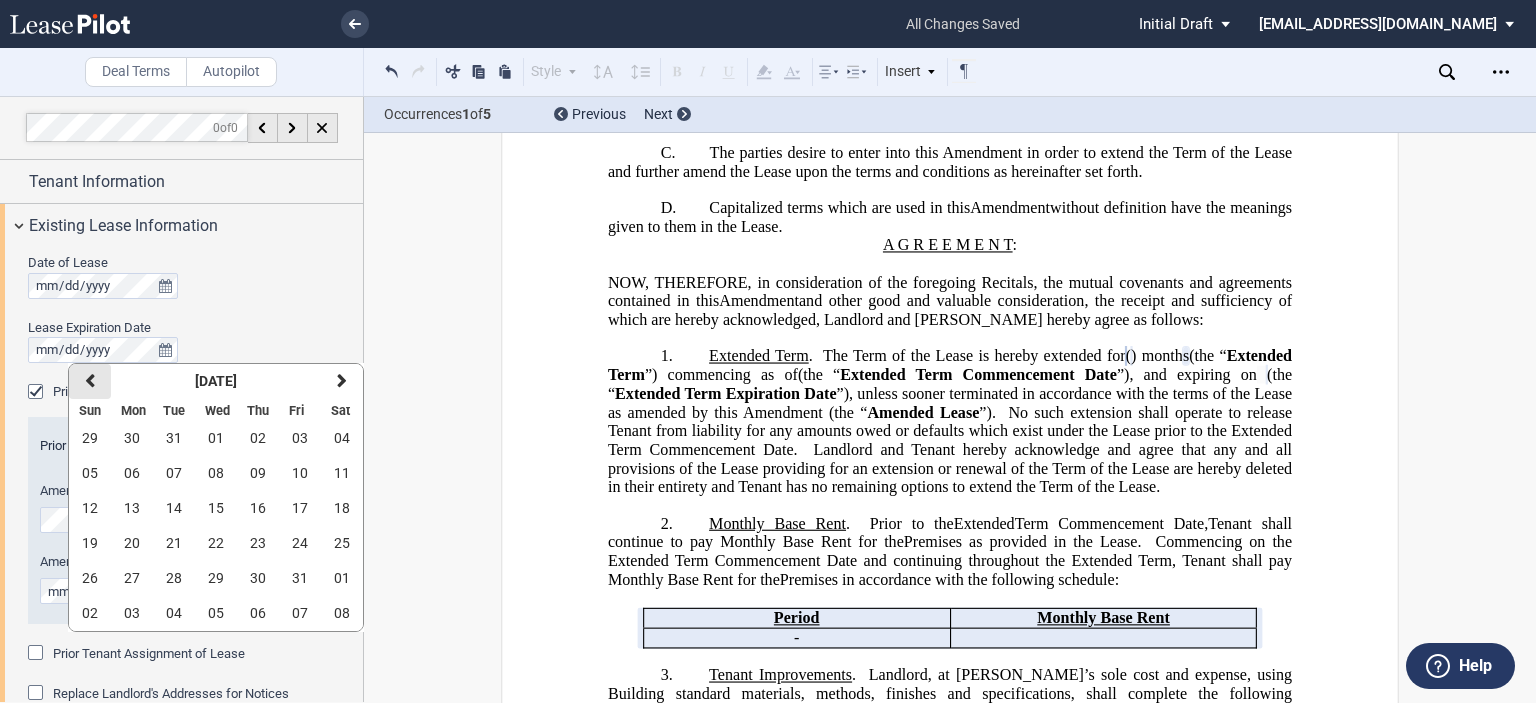 click on "previous" at bounding box center [90, 381] 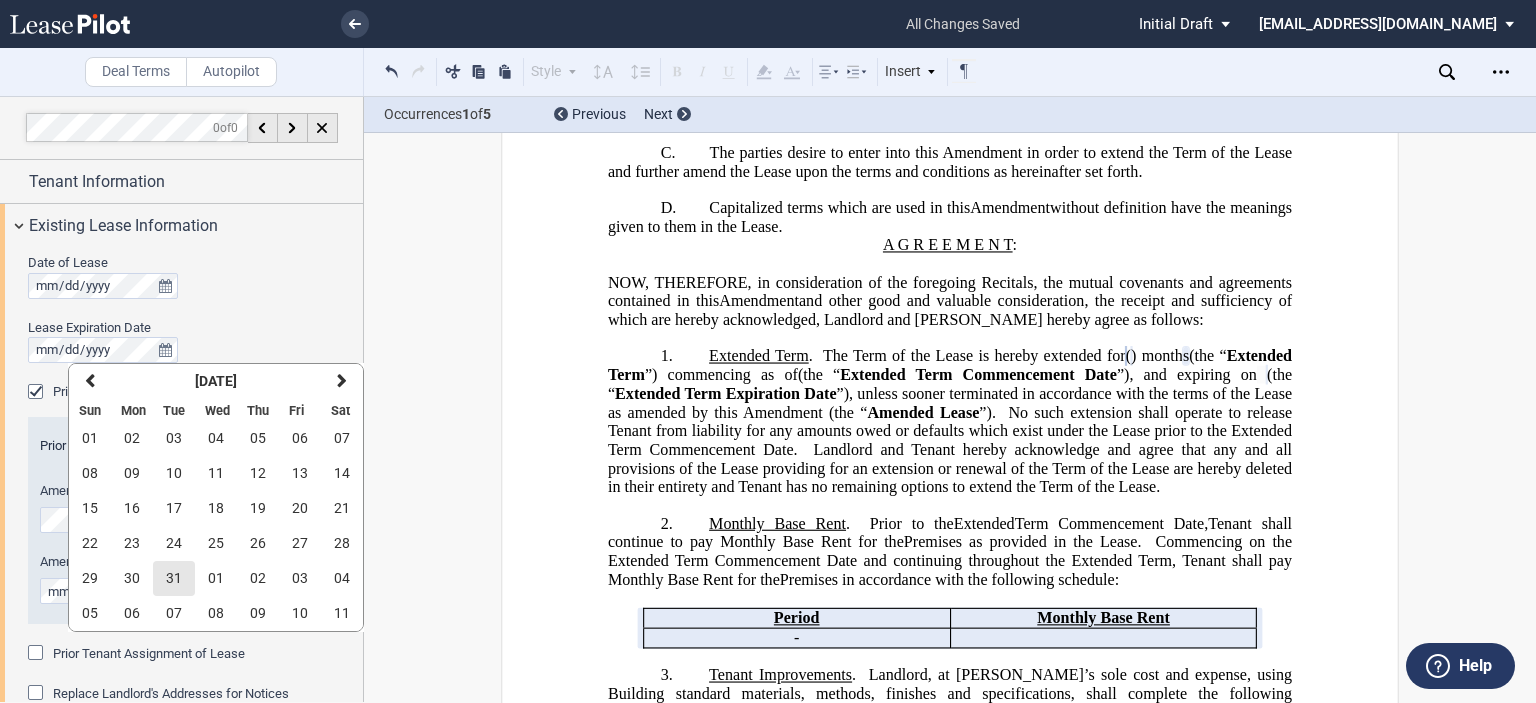 click on "31" at bounding box center [174, 578] 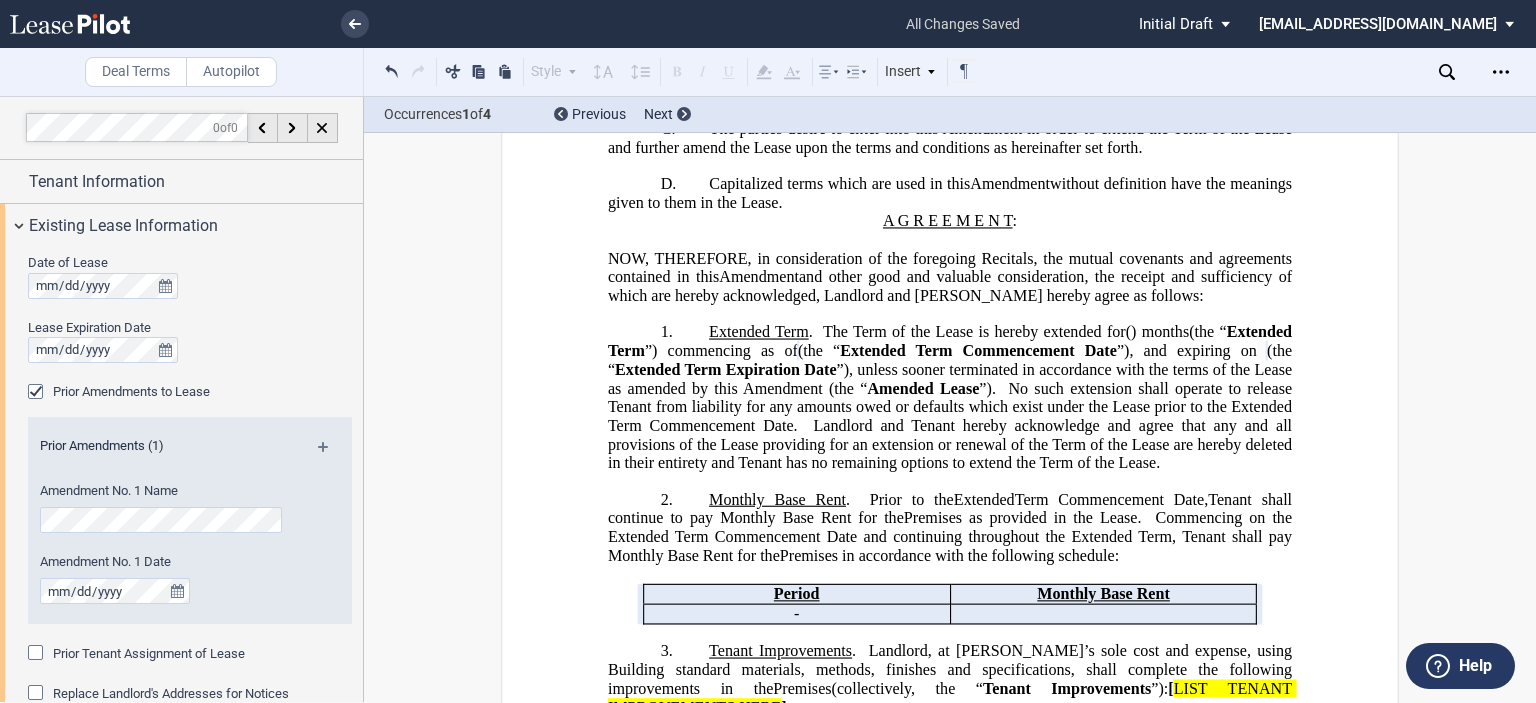 scroll, scrollTop: 520, scrollLeft: 0, axis: vertical 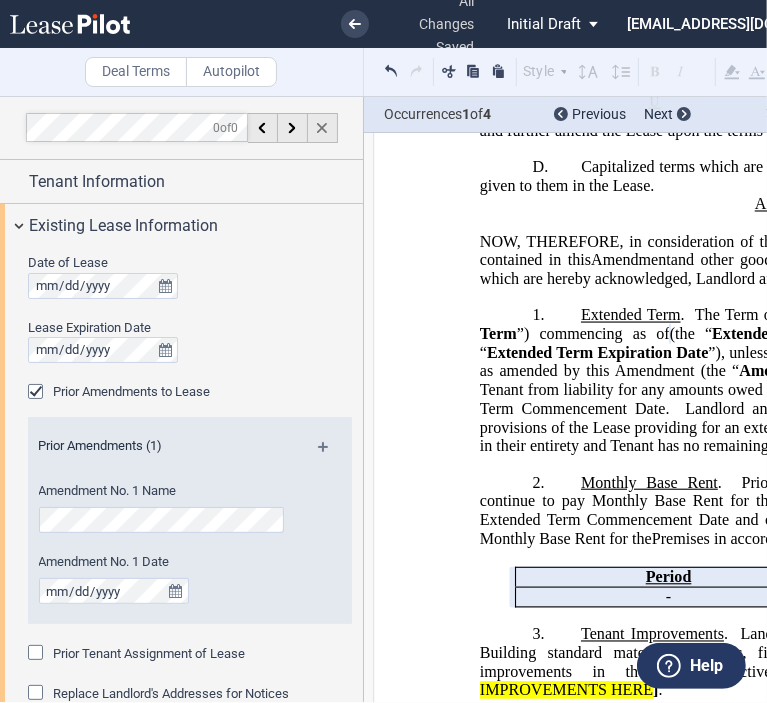 click at bounding box center [323, 128] 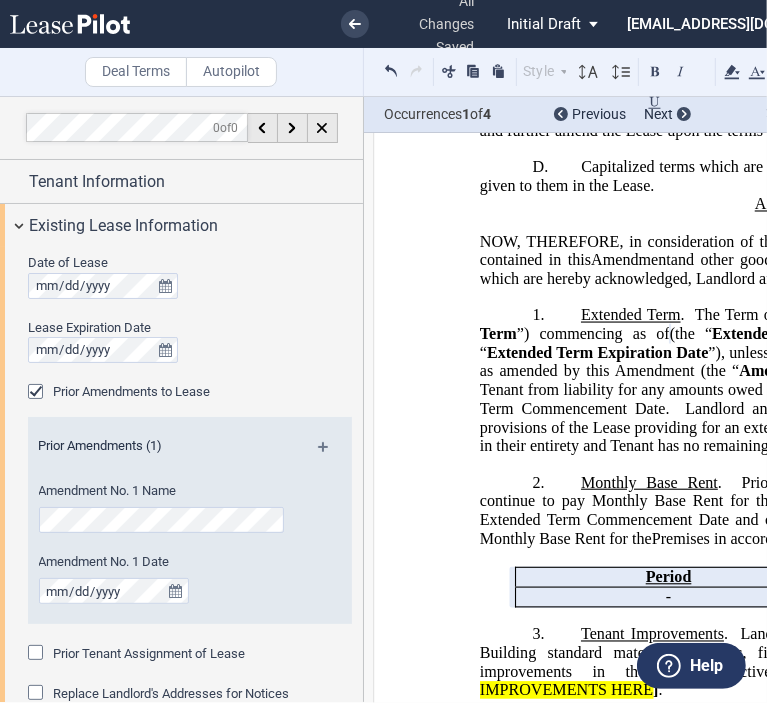 drag, startPoint x: 484, startPoint y: 351, endPoint x: 439, endPoint y: 254, distance: 106.929886 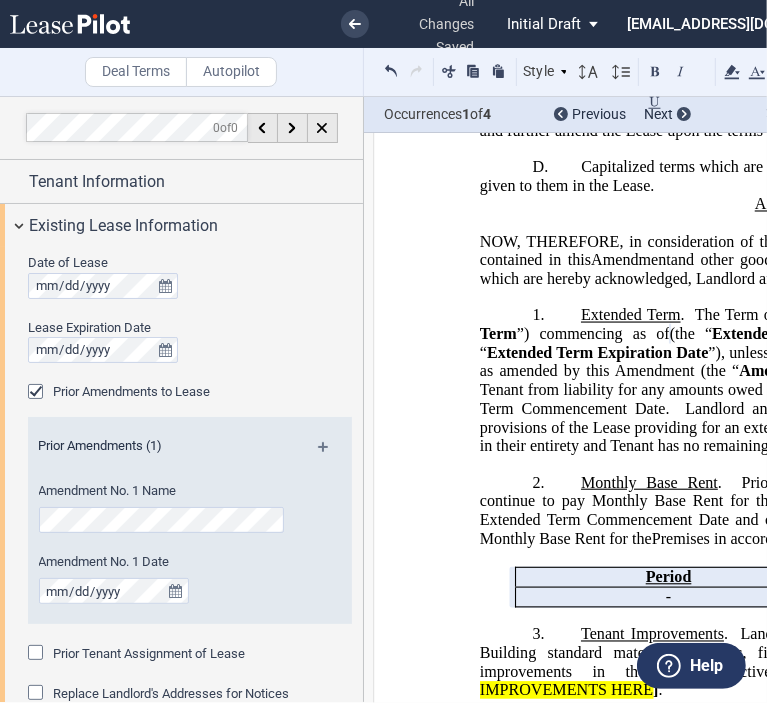 click on "Autopilot" at bounding box center (231, 72) 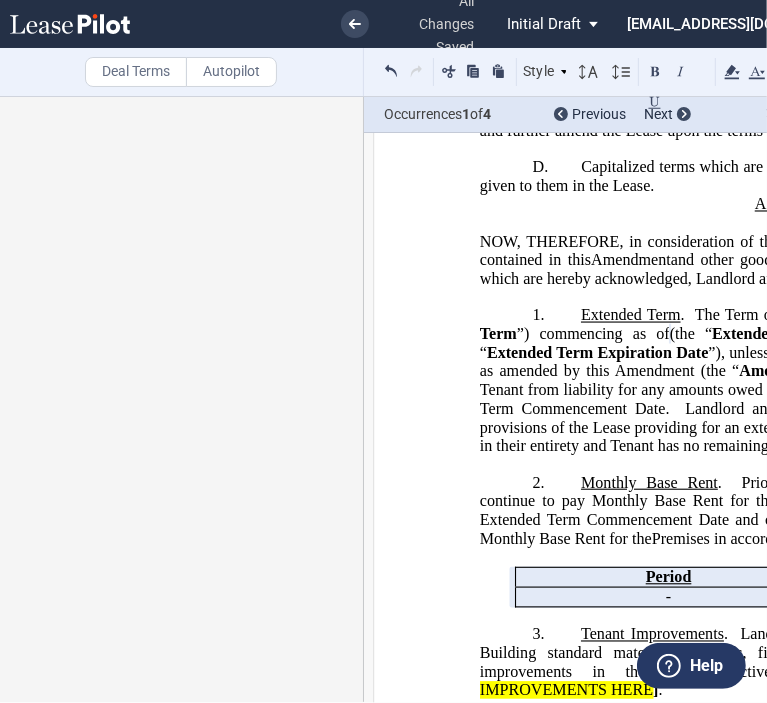click on "Autopilot" at bounding box center [231, 72] 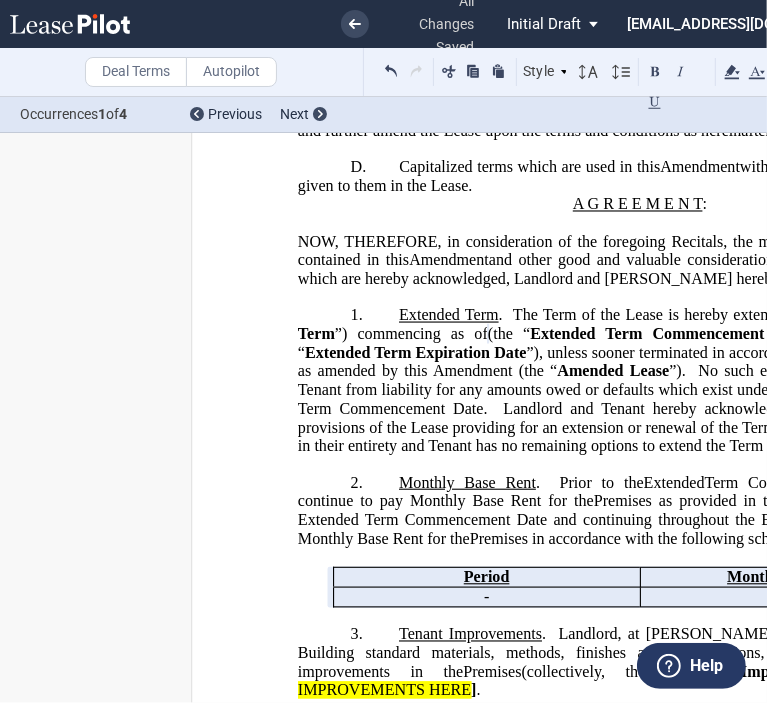 click on "No such extension shall operate to release Tenant from liability for any amounts owed or defaults which exist under the Lease prior to the Extended Term Commencement Date." 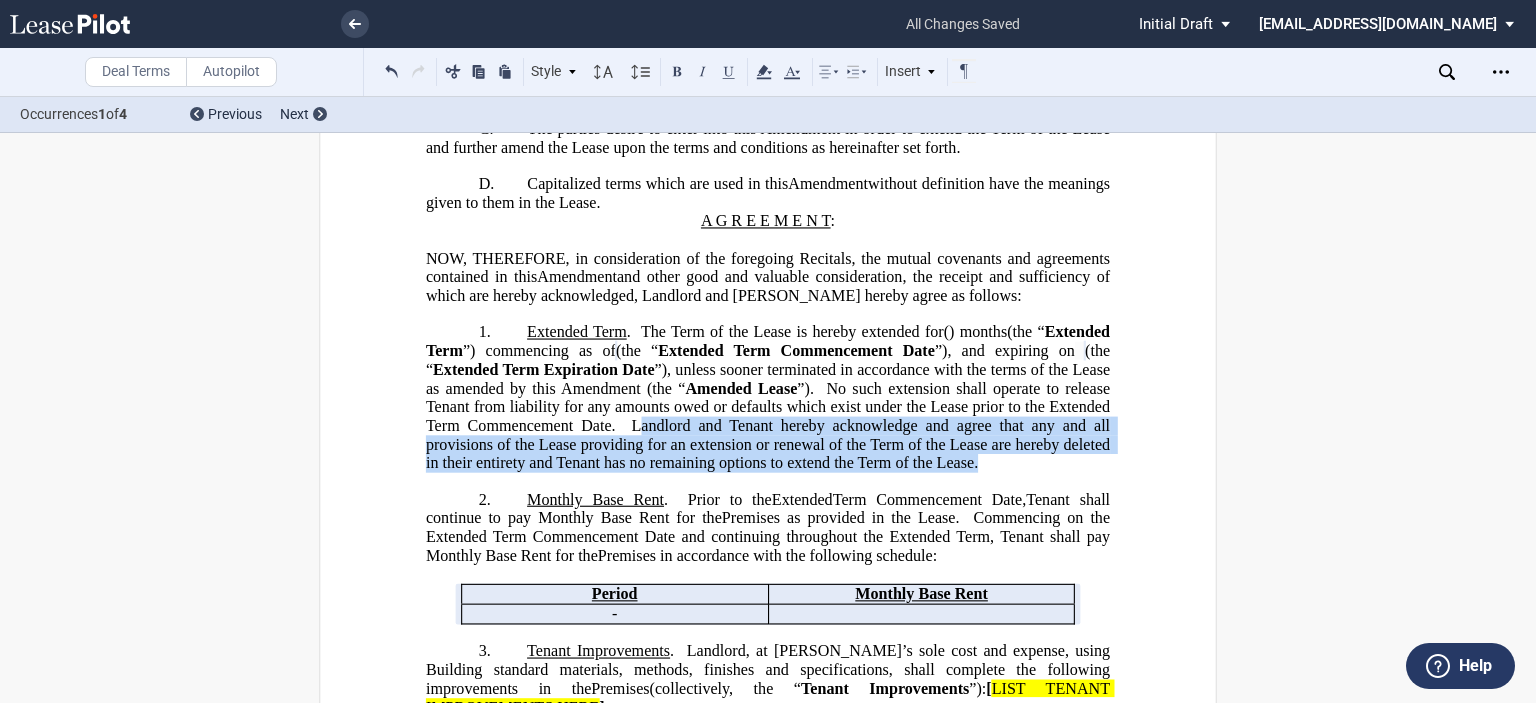 drag, startPoint x: 915, startPoint y: 432, endPoint x: 564, endPoint y: 490, distance: 355.75977 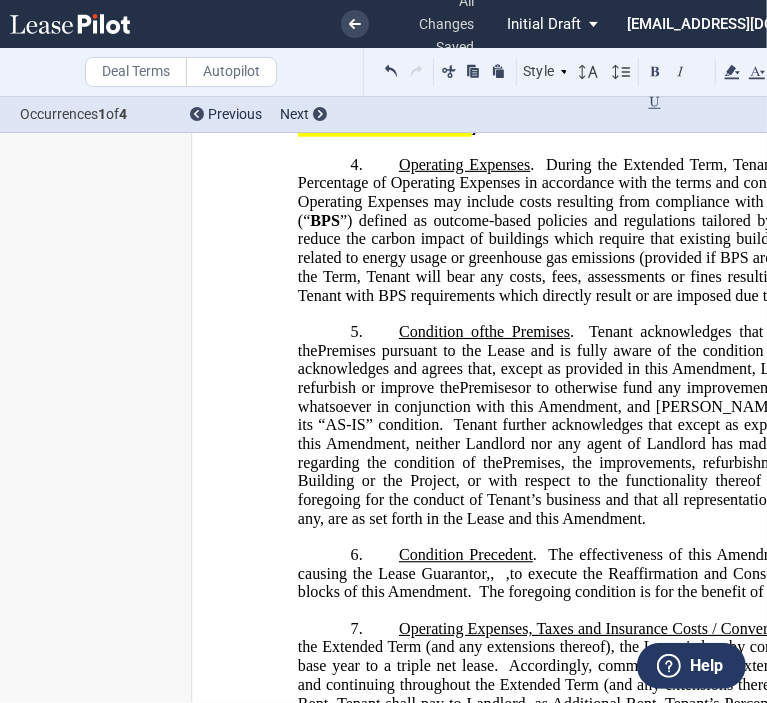scroll, scrollTop: 1139, scrollLeft: 0, axis: vertical 